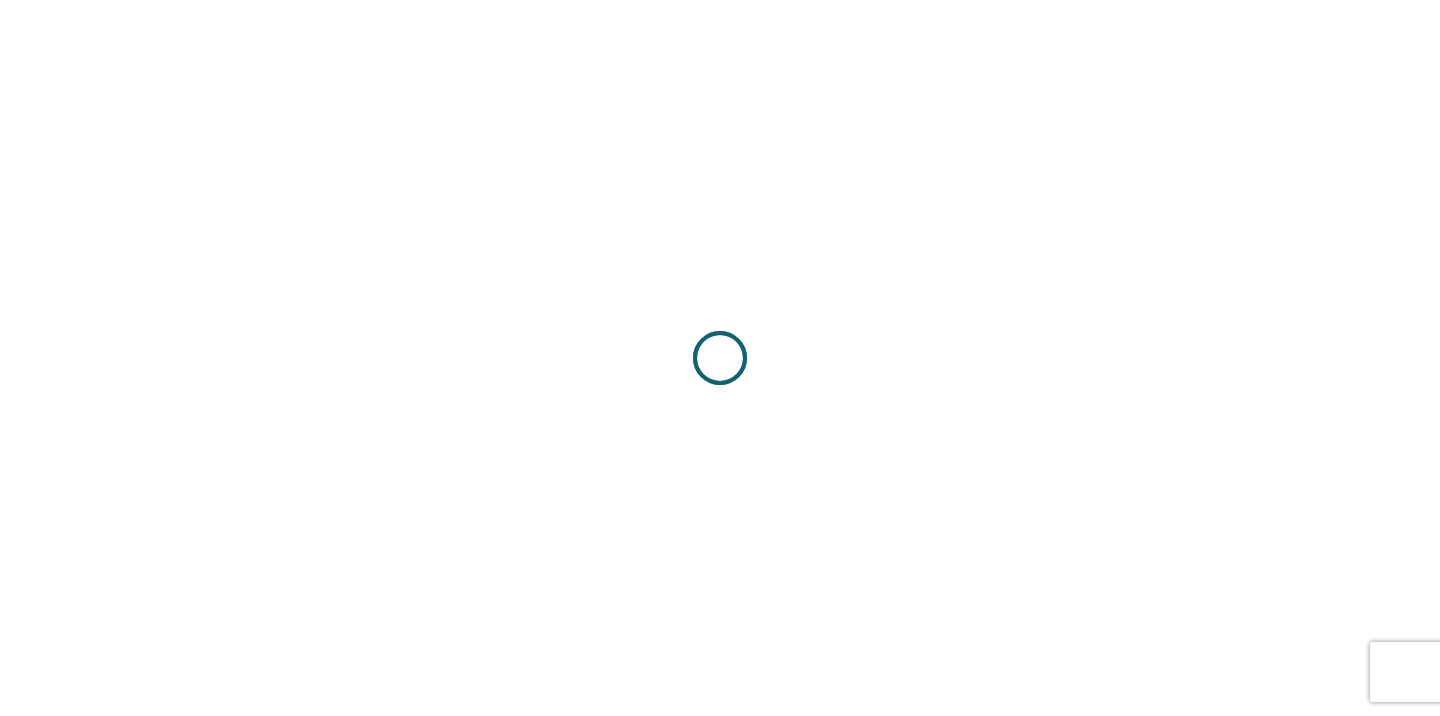 scroll, scrollTop: 0, scrollLeft: 0, axis: both 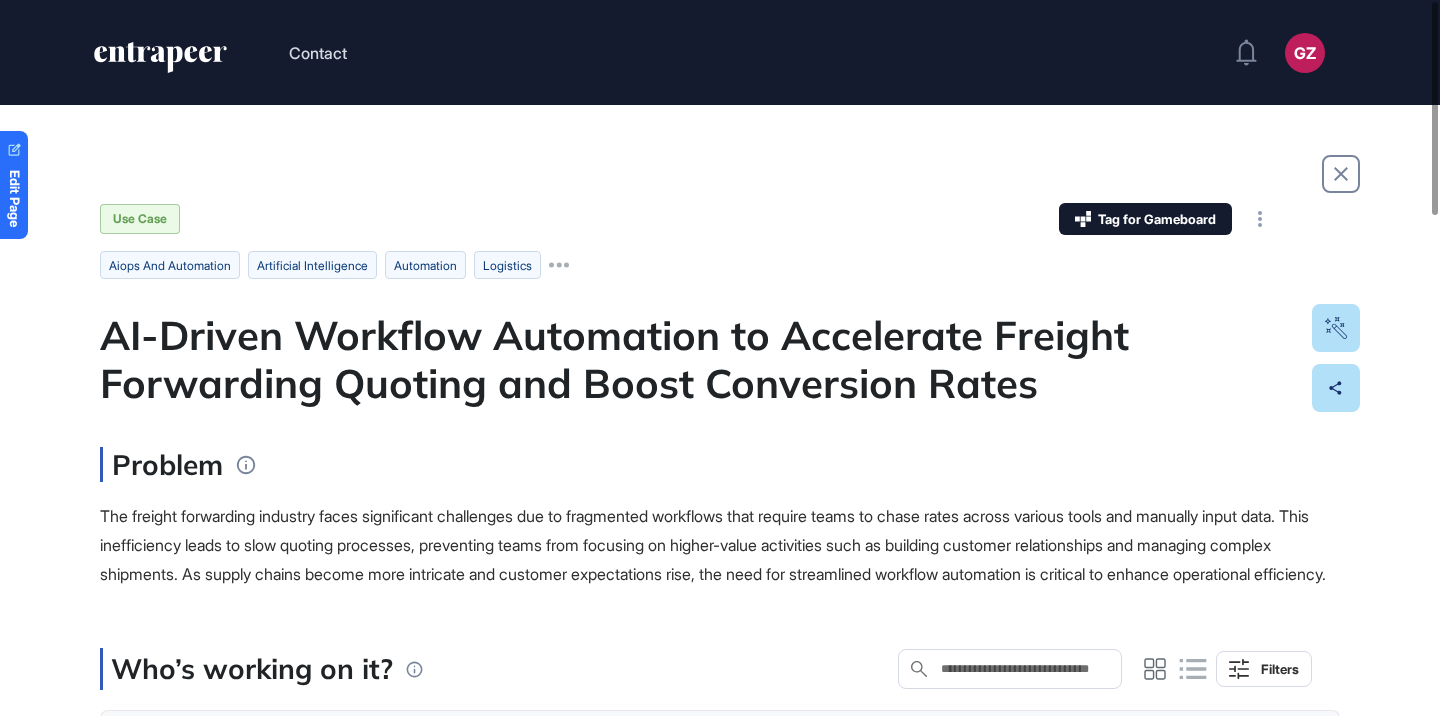click on "AI-Driven Workflow Automation to Accelerate Freight Forwarding Quoting and Boost Conversion Rates" at bounding box center [720, 359] 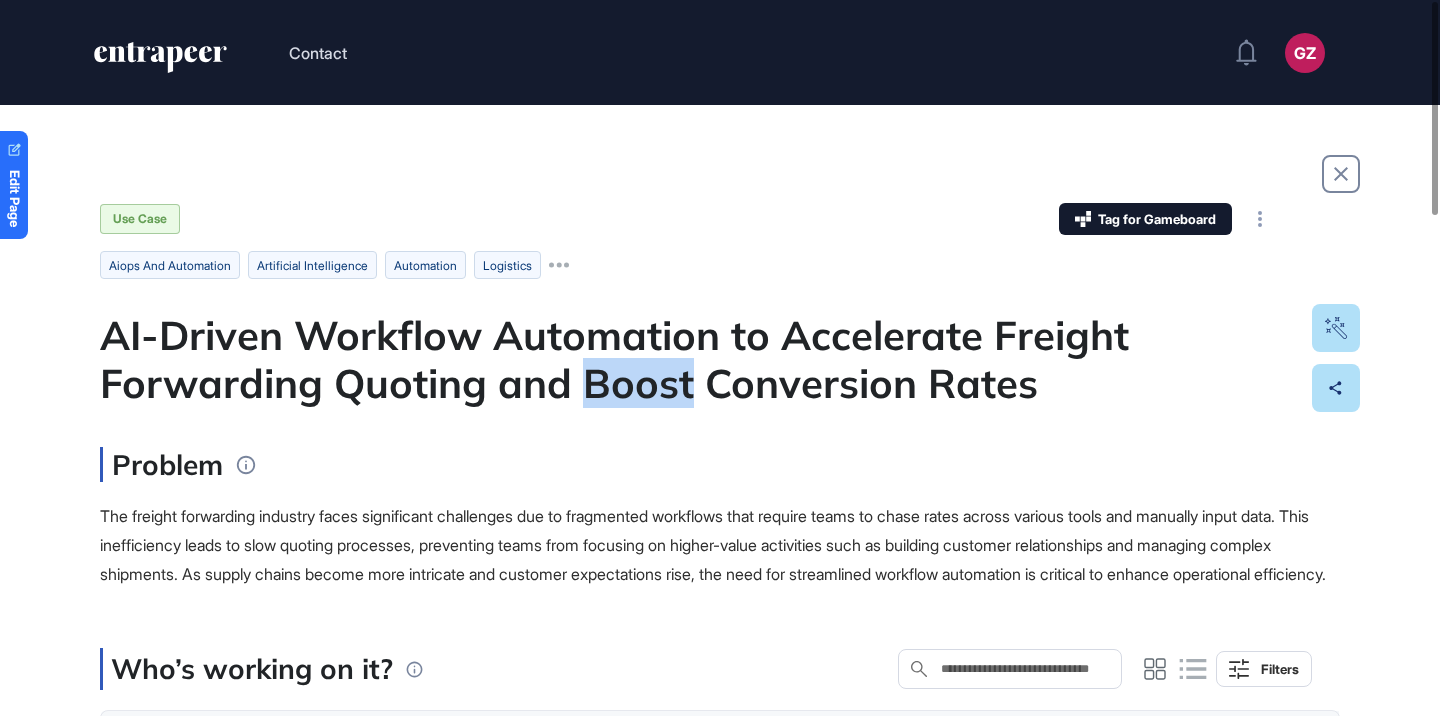 click on "AI-Driven Workflow Automation to Accelerate Freight Forwarding Quoting and Boost Conversion Rates" at bounding box center (720, 359) 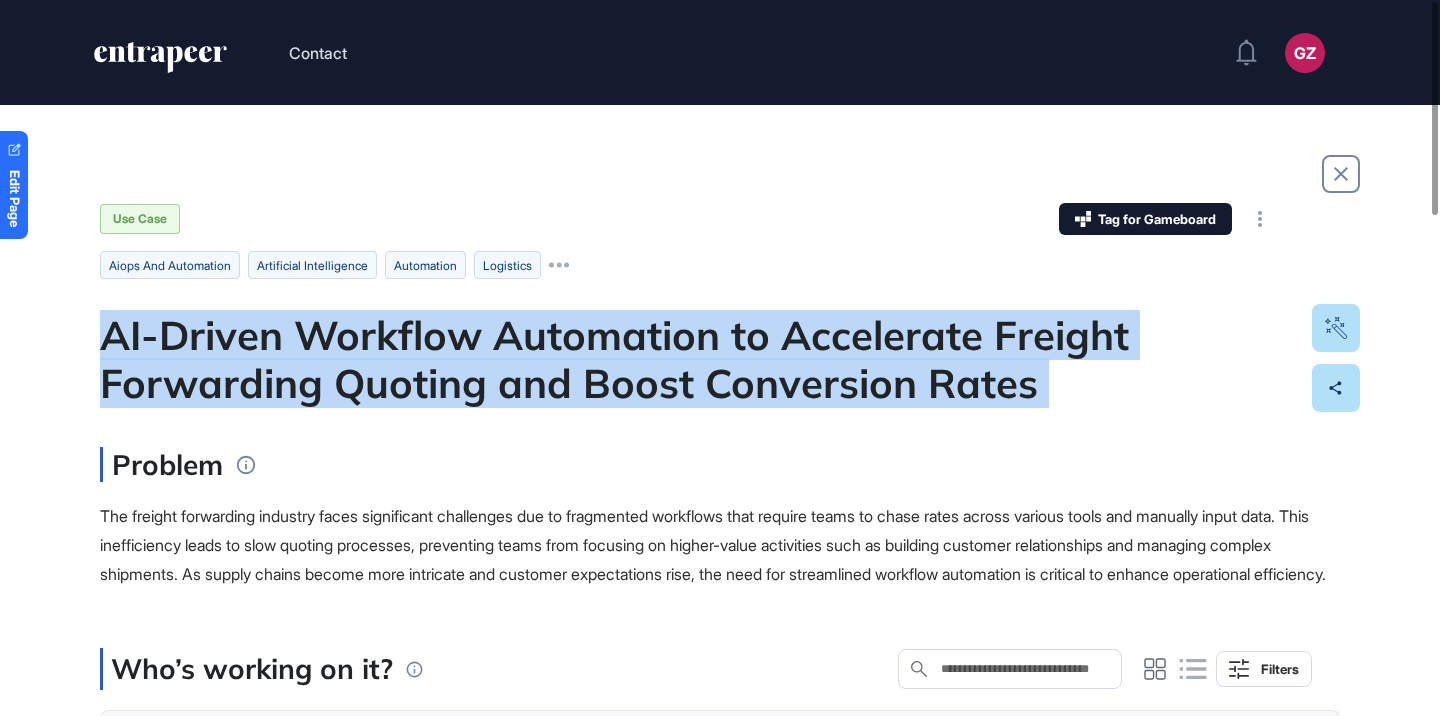 click on "AI-Driven Workflow Automation to Accelerate Freight Forwarding Quoting and Boost Conversion Rates" at bounding box center [720, 359] 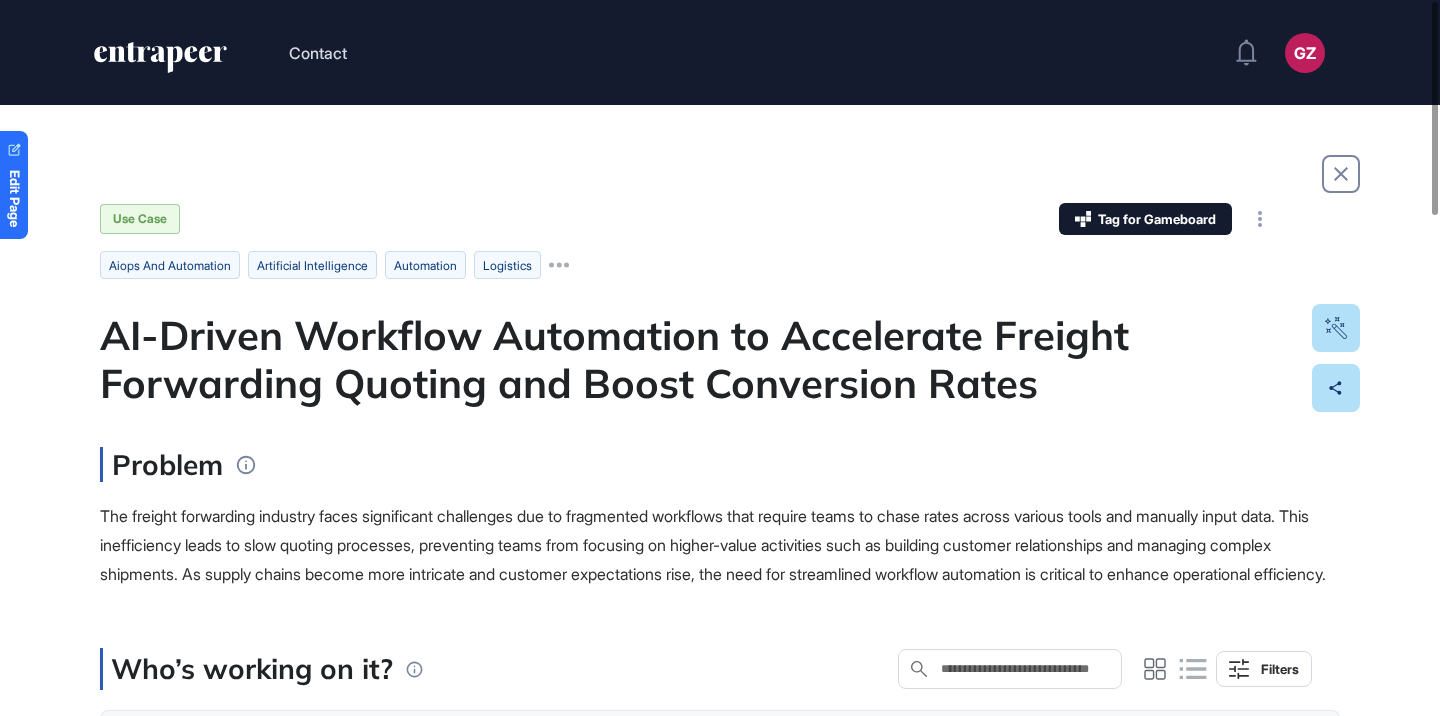 click on "AI-Driven Workflow Automation to Accelerate Freight Forwarding Quoting and Boost Conversion Rates" at bounding box center [720, 359] 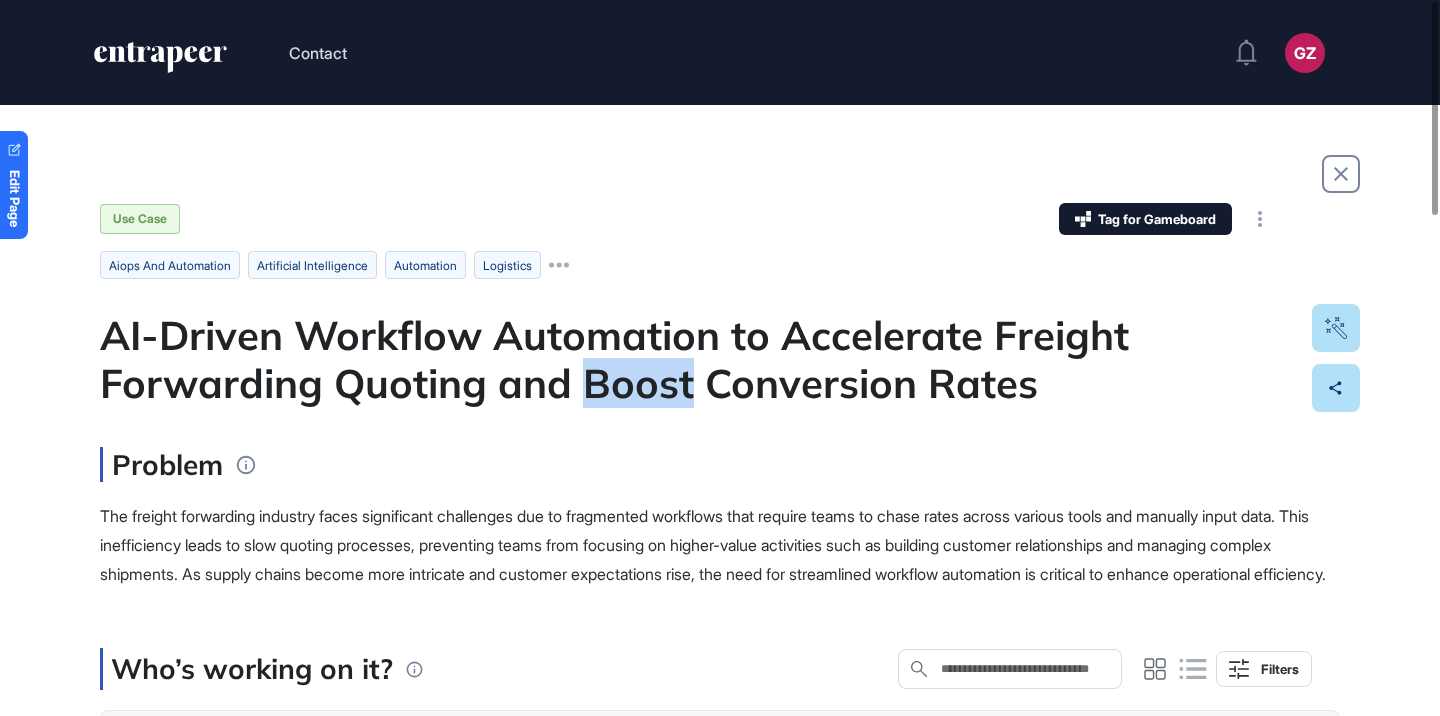 click on "AI-Driven Workflow Automation to Accelerate Freight Forwarding Quoting and Boost Conversion Rates" at bounding box center [720, 359] 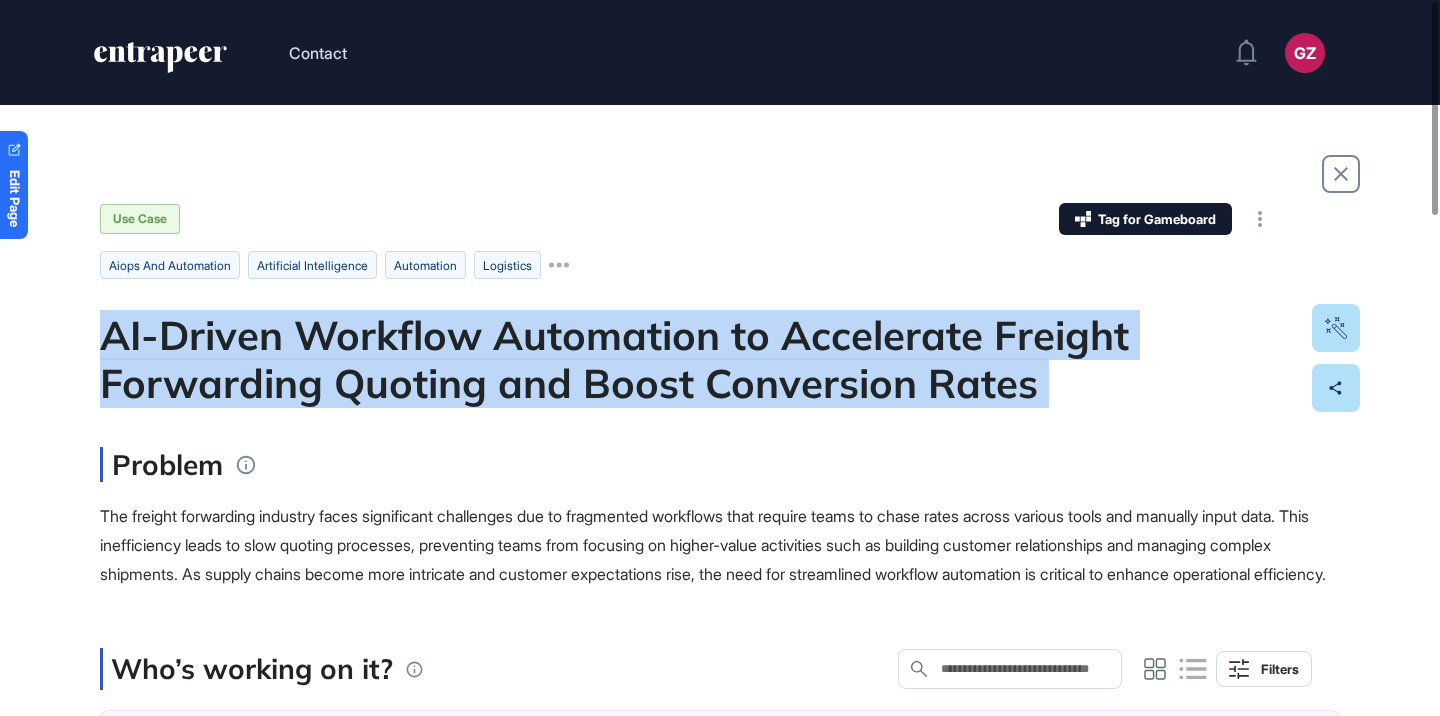 click on "AI-Driven Workflow Automation to Accelerate Freight Forwarding Quoting and Boost Conversion Rates" at bounding box center [720, 359] 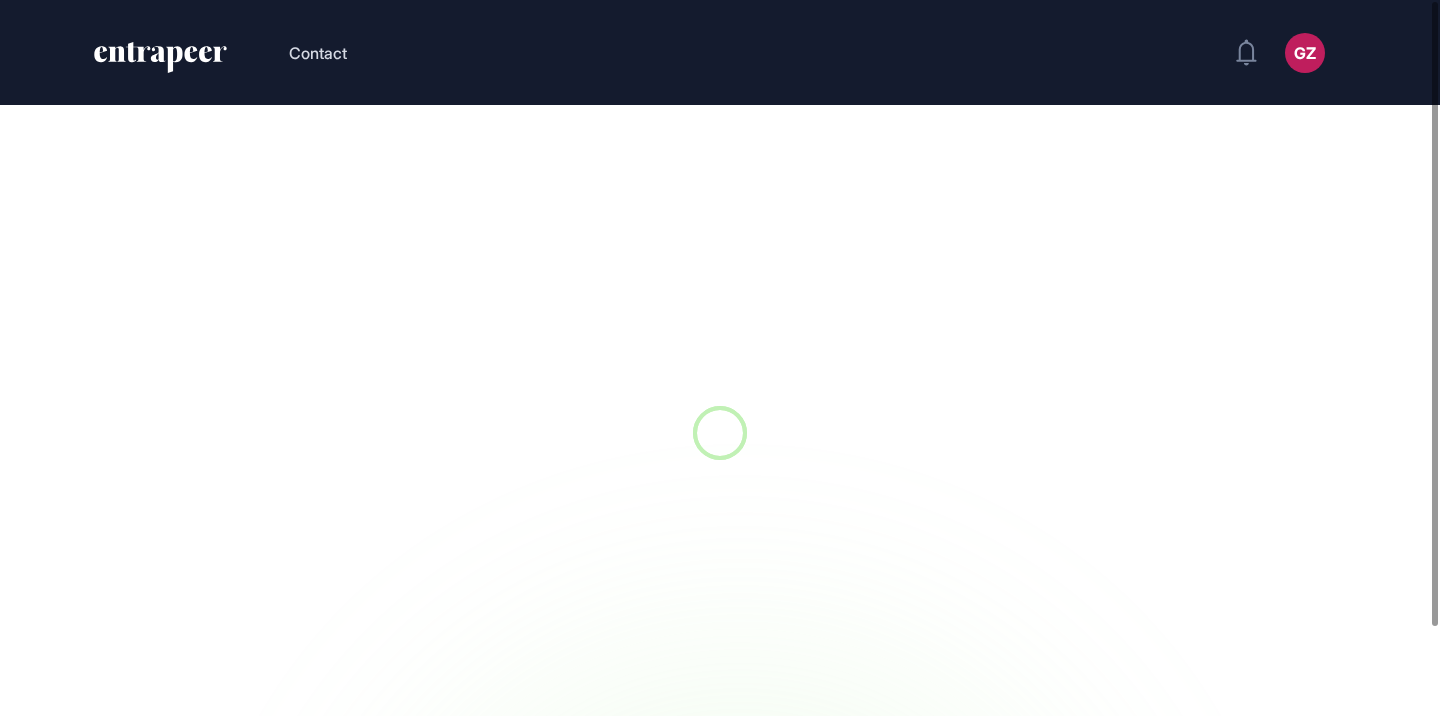 scroll, scrollTop: 0, scrollLeft: 0, axis: both 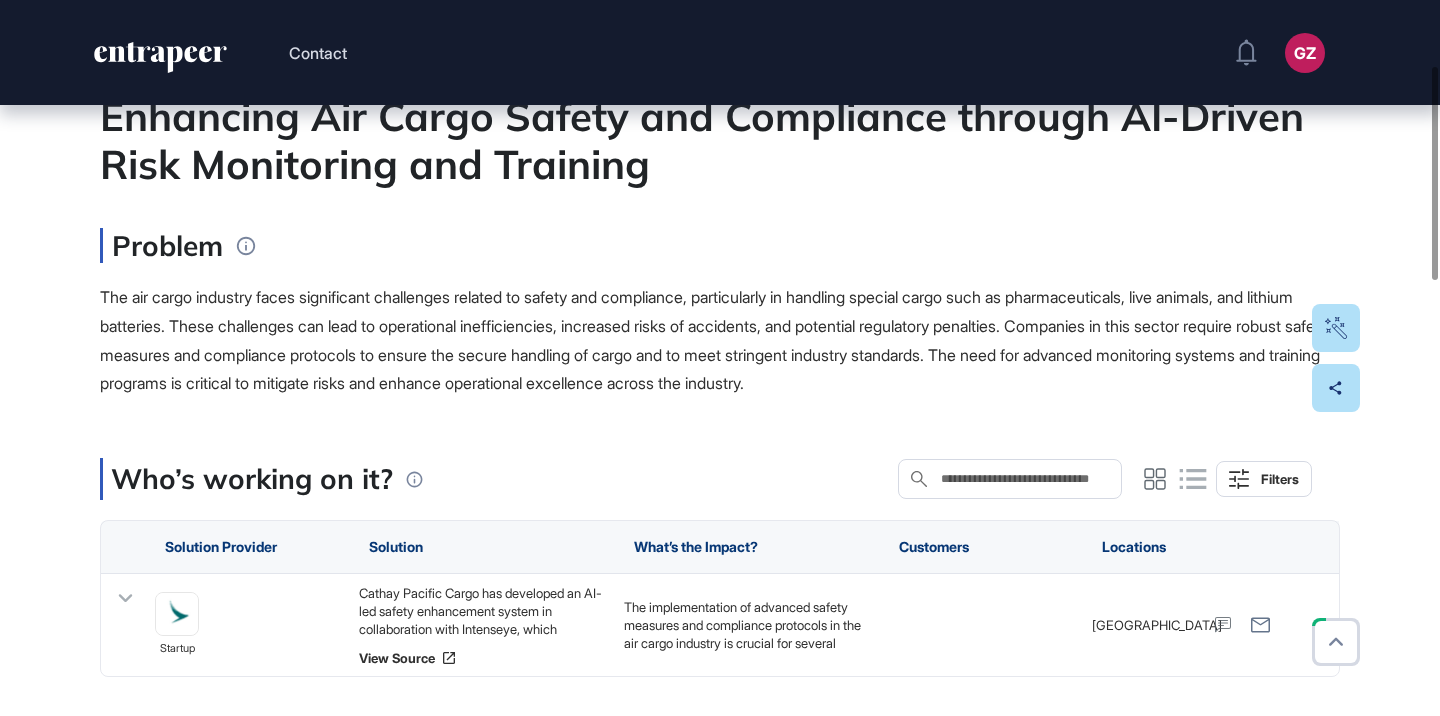 click on "Enhancing Air Cargo Safety and Compliance through AI-Driven Risk Monitoring and Training" at bounding box center [720, 140] 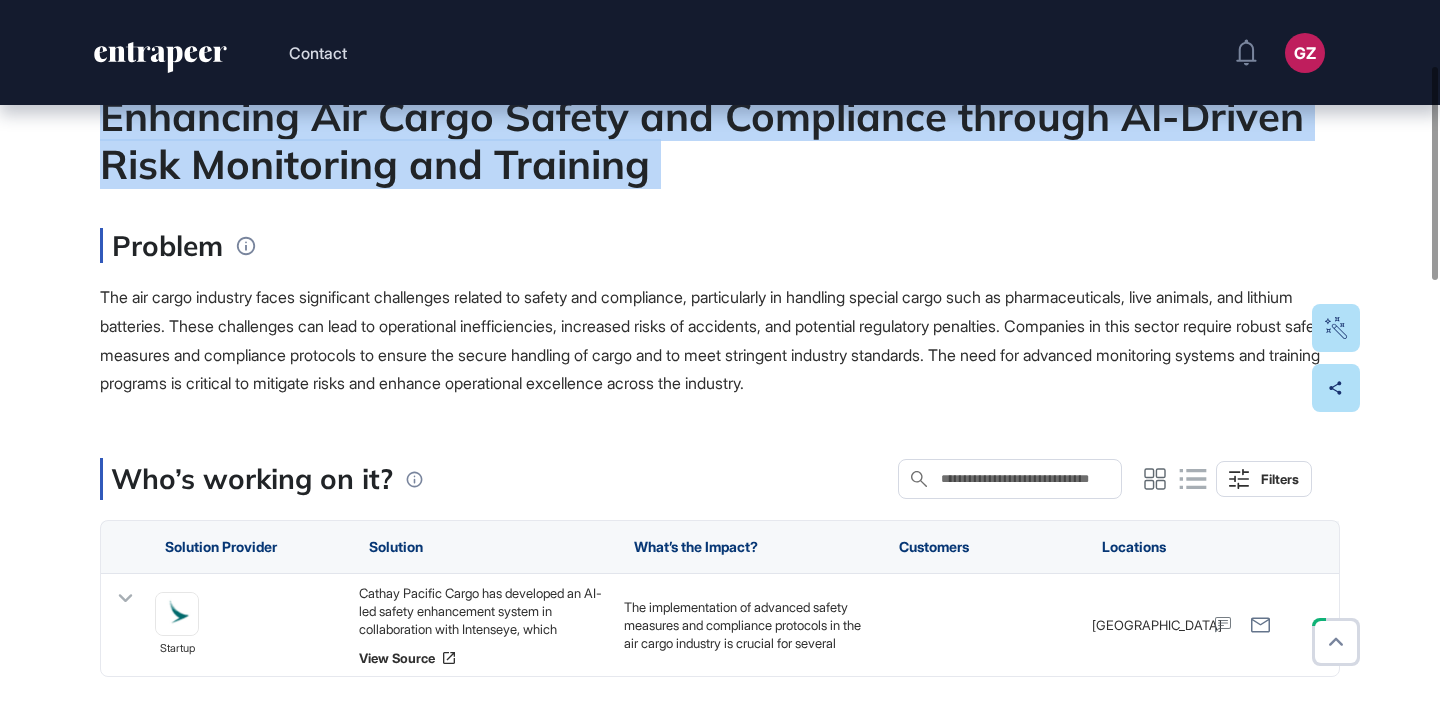 click on "Enhancing Air Cargo Safety and Compliance through AI-Driven Risk Monitoring and Training" at bounding box center (720, 140) 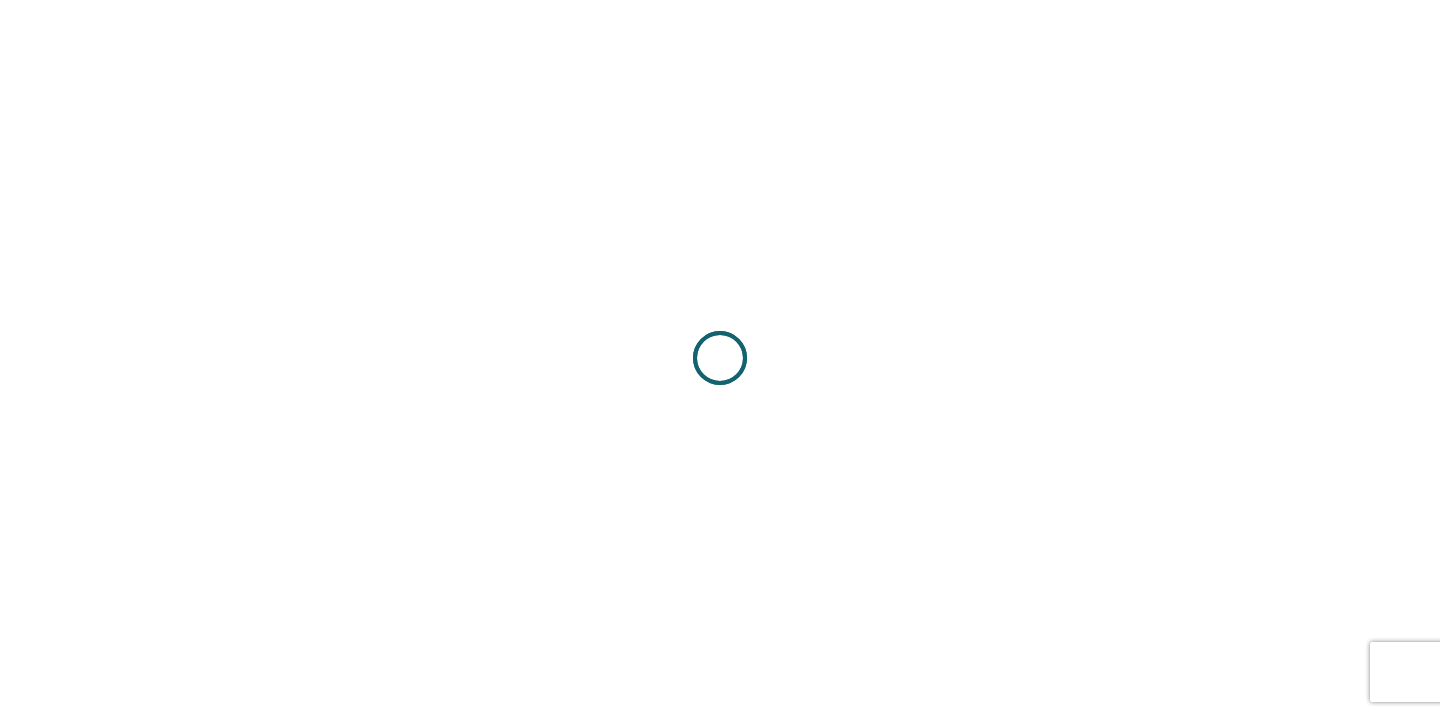 scroll, scrollTop: 0, scrollLeft: 0, axis: both 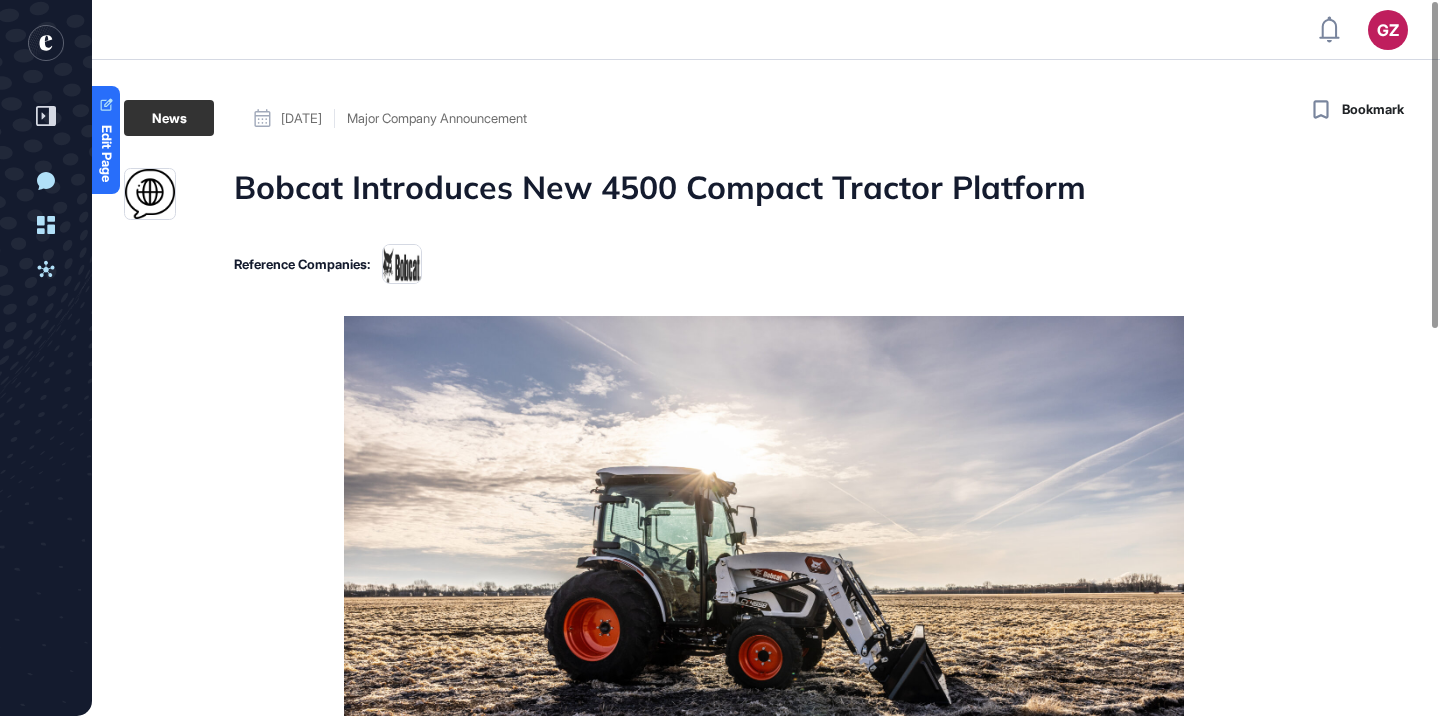 click on "Bobcat Introduces New 4500 Compact Tractor Platform" at bounding box center [660, 194] 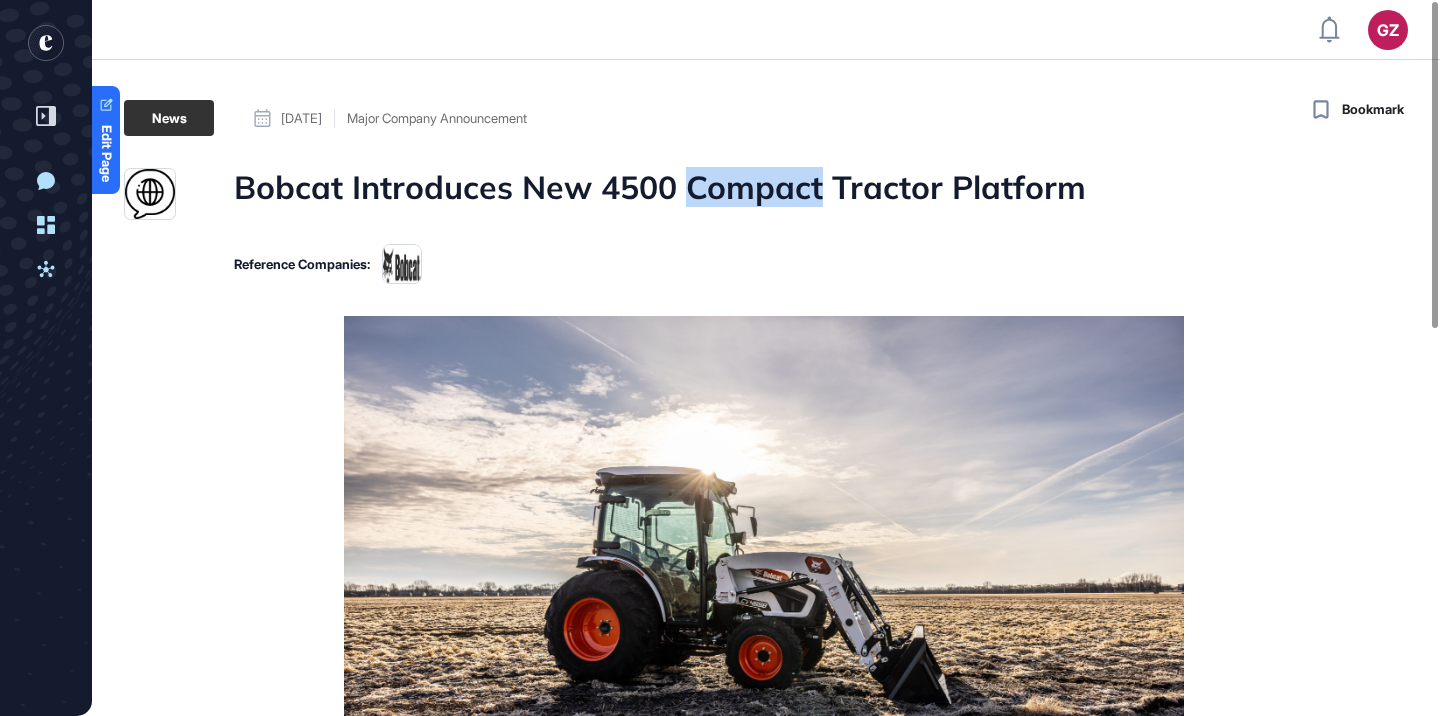 click on "Bobcat Introduces New 4500 Compact Tractor Platform" at bounding box center [660, 194] 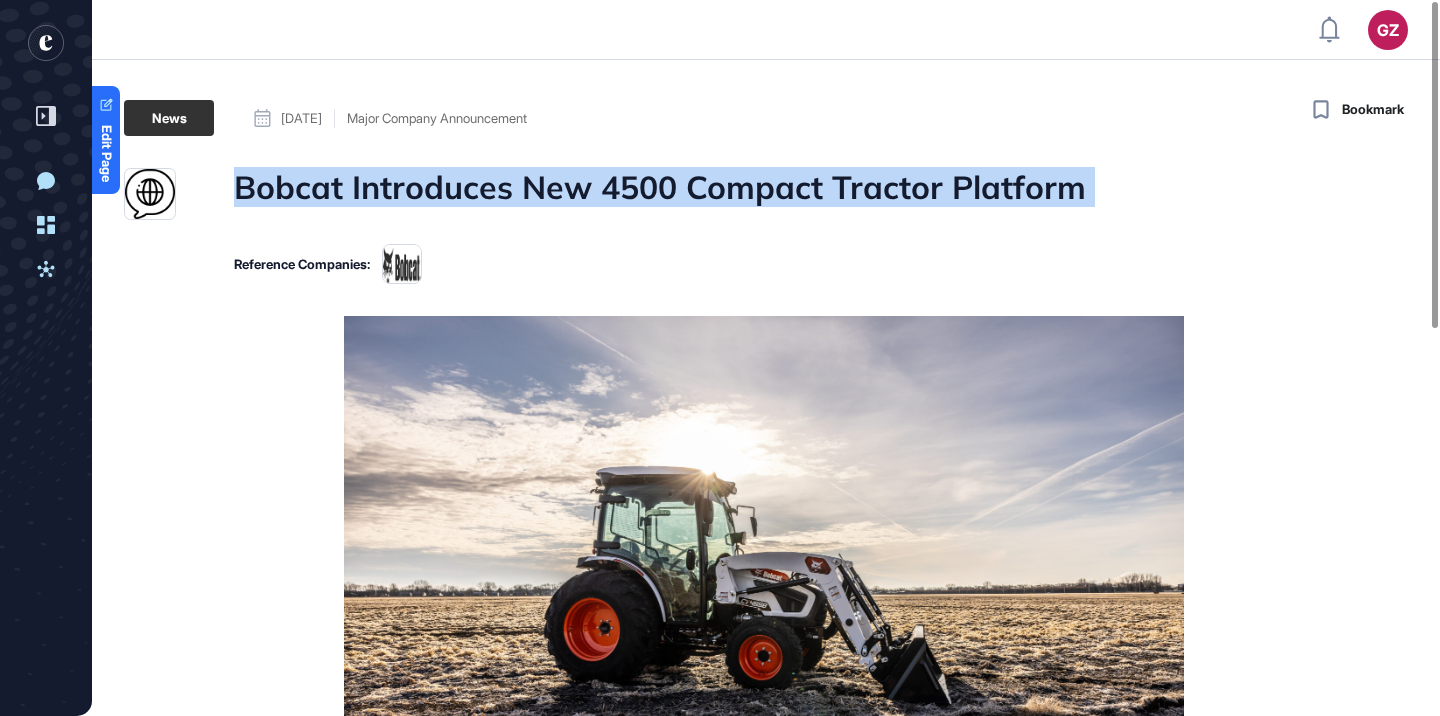 click on "Bobcat Introduces New 4500 Compact Tractor Platform" at bounding box center [660, 194] 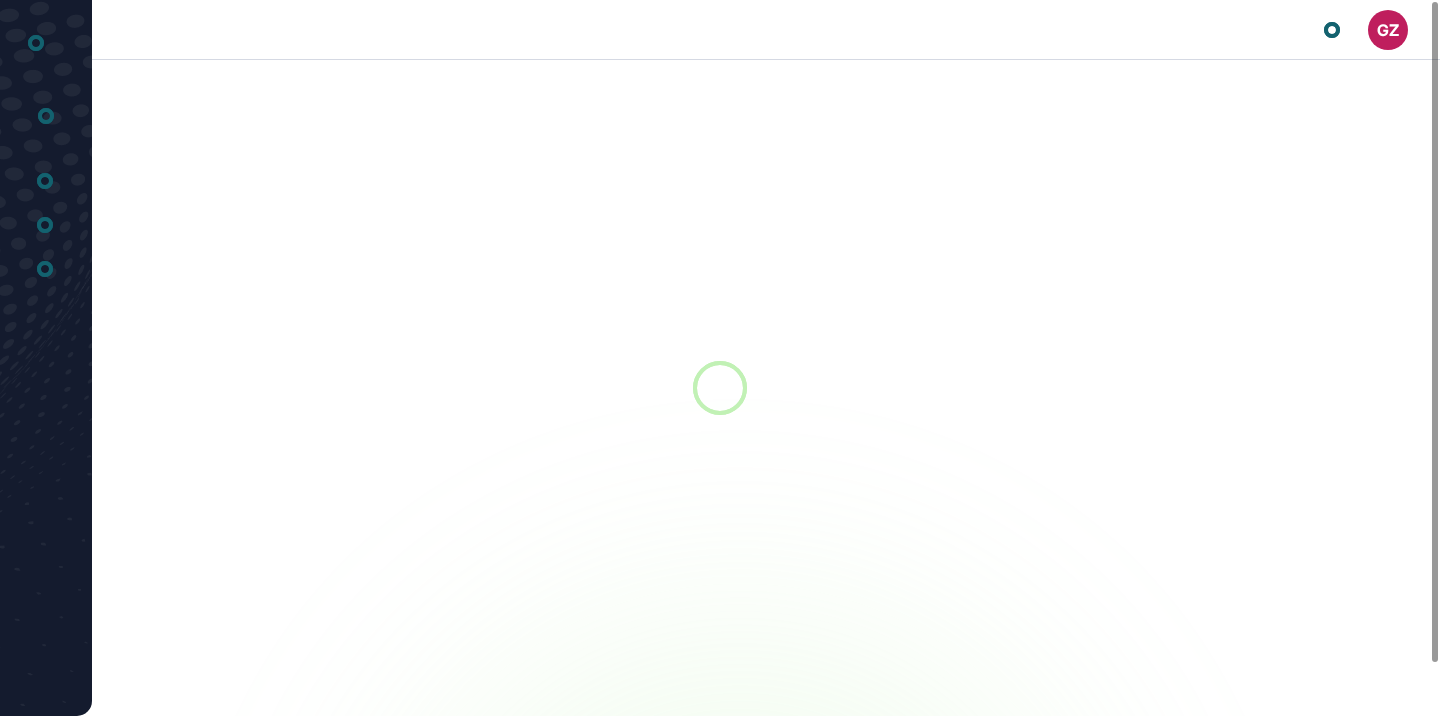 scroll, scrollTop: 0, scrollLeft: 0, axis: both 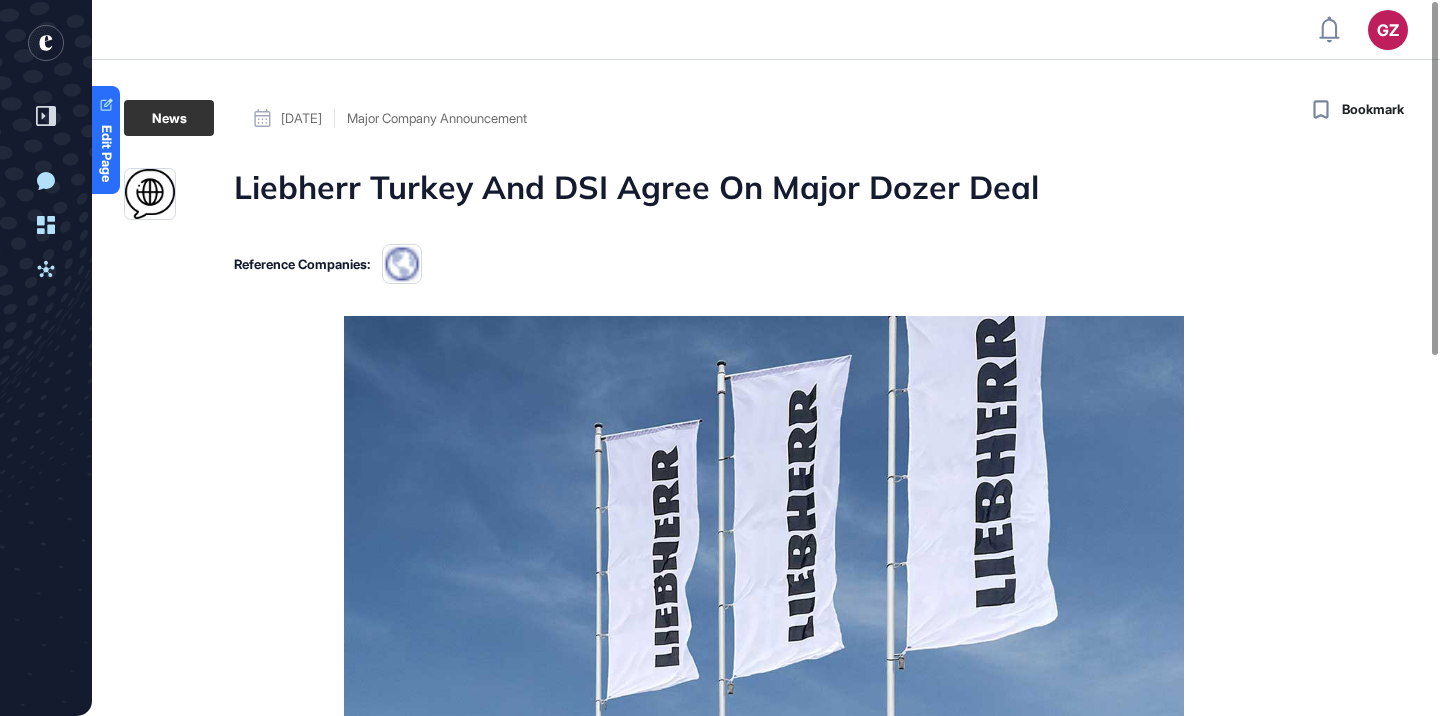 click on "Liebherr Turkey And DSI Agree On Major Dozer Deal" at bounding box center [636, 194] 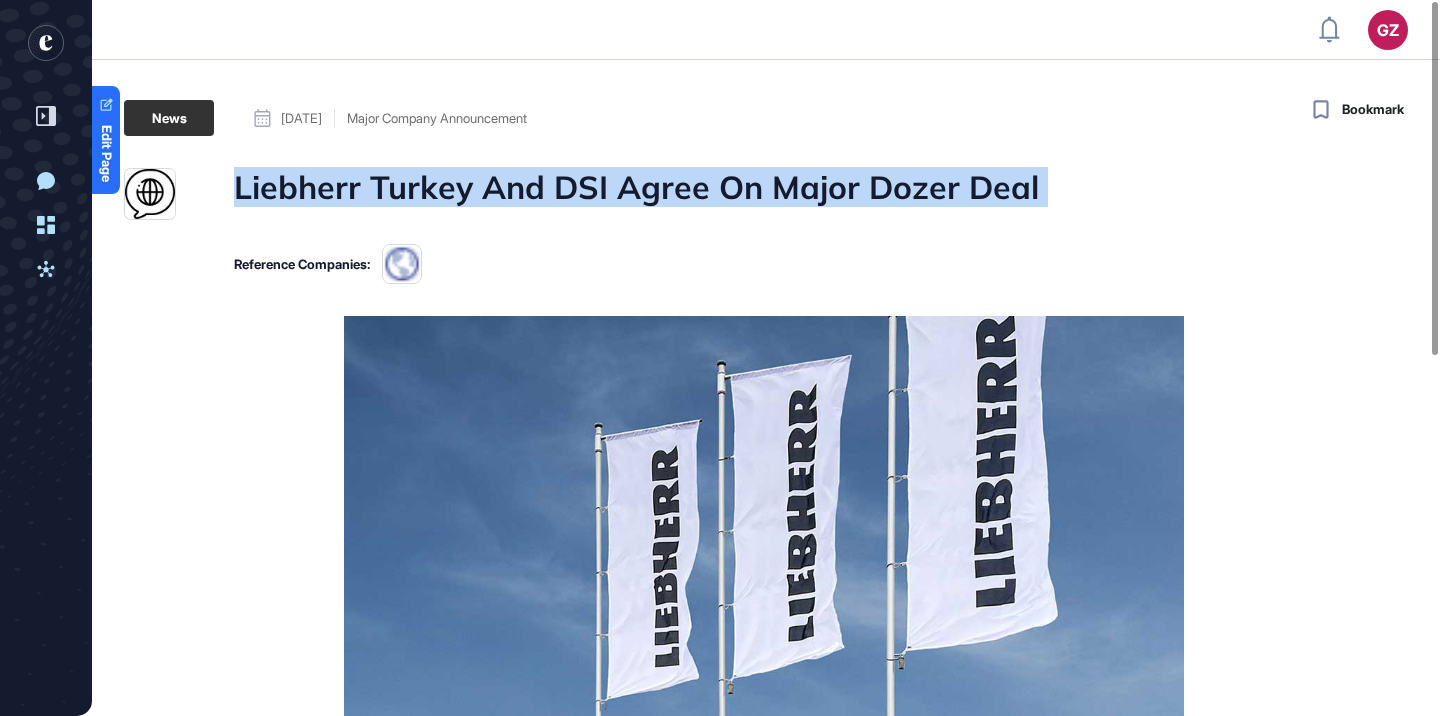 click on "Liebherr Turkey And DSI Agree On Major Dozer Deal" at bounding box center [636, 194] 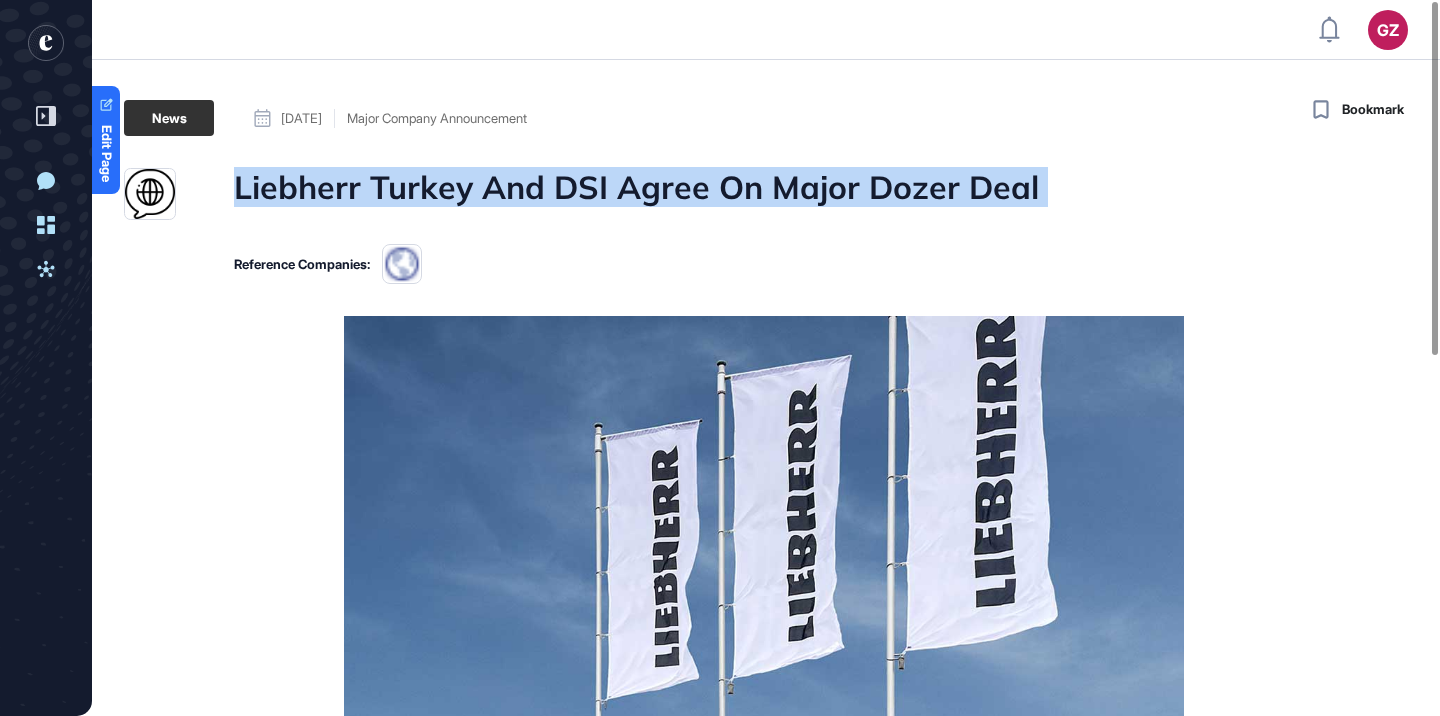 copy on "Liebherr Turkey And DSI Agree On Major Dozer Deal" 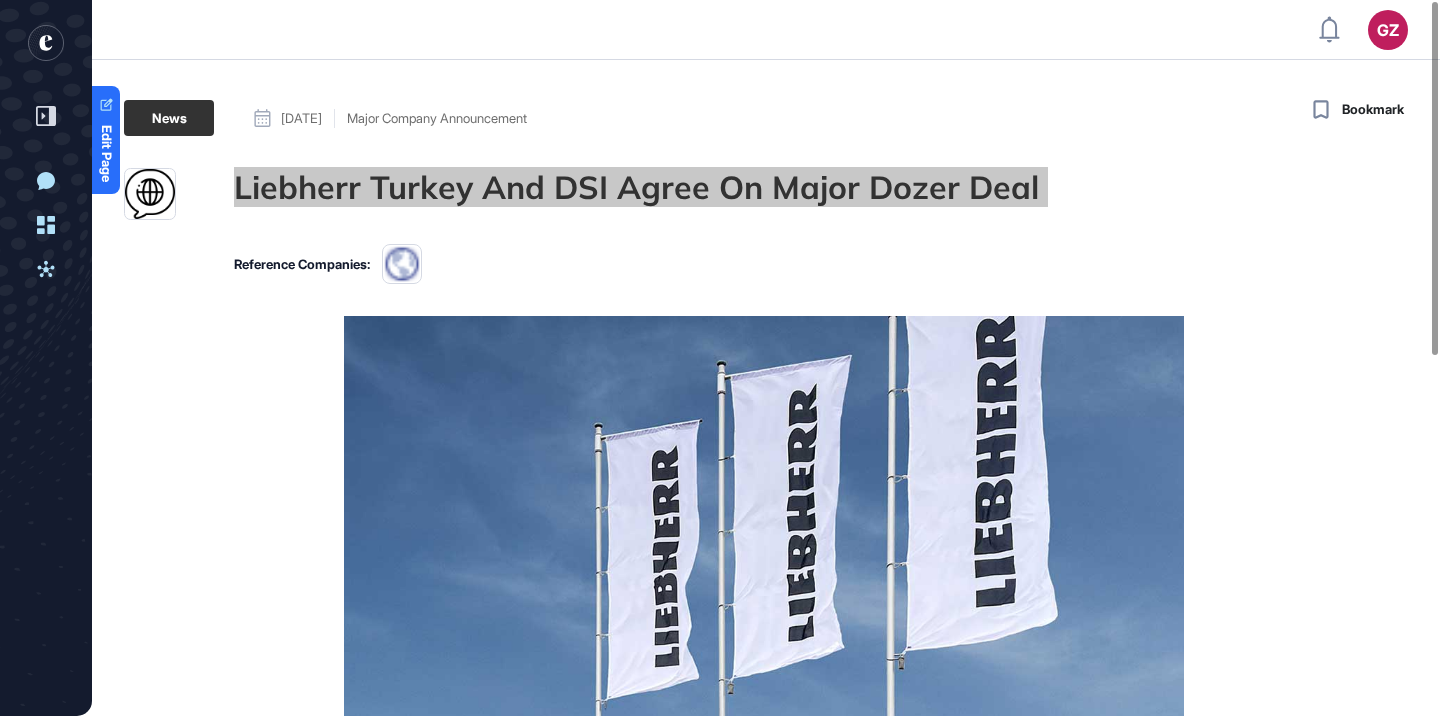 click on "GZ Admin Dashboard Dashboard Profile My Content Request More Data New Conversation Dashboard Activities Edit Page Bookmark News July 25, 2025 Major Company Announcement July 25, 2025 Major Company Announcement Liebherr Turkey And DSI Agree On Major Dozer Deal Reference Companies: Source Reference Companies Read full article Linkedin / X Contact Commercial Terms & Conditions Privacy Policy Cookie Settings Copyright © 2025 entrapeer, All rights reserved." 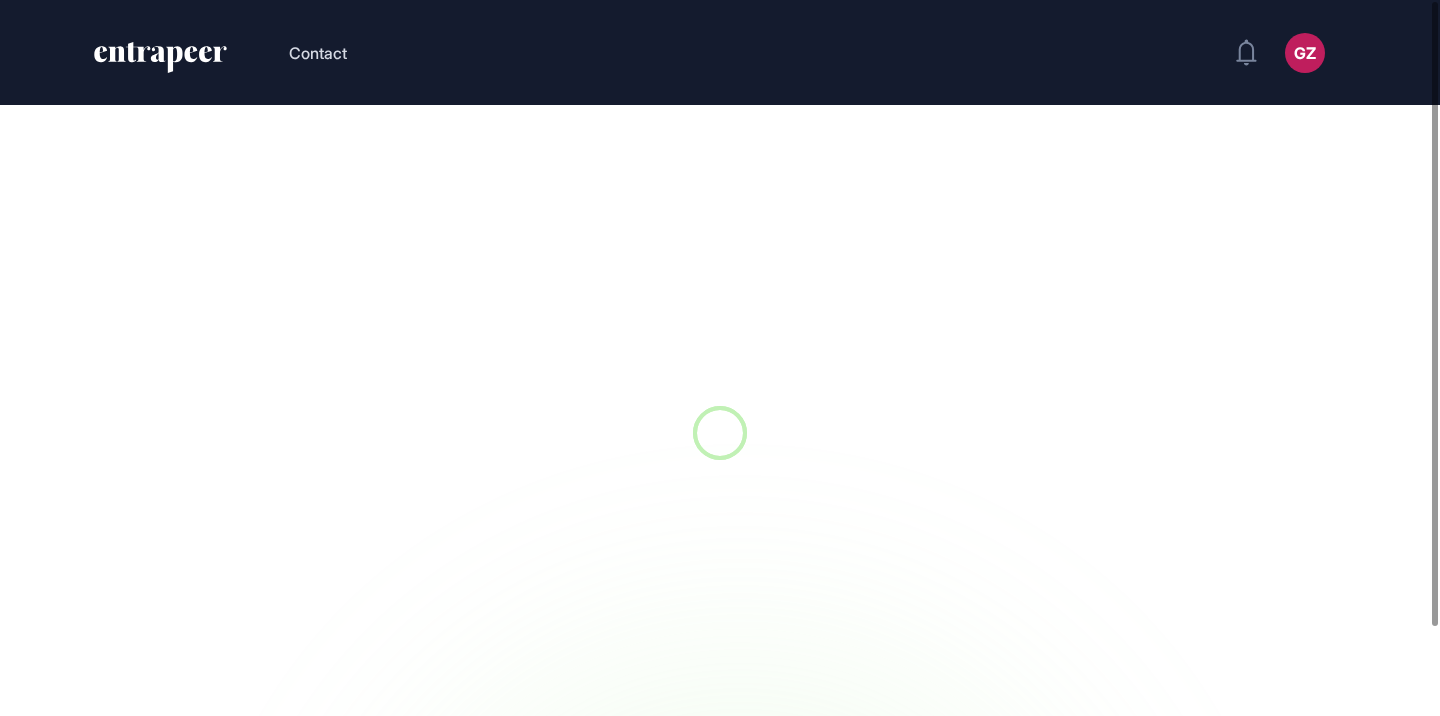 scroll, scrollTop: 0, scrollLeft: 0, axis: both 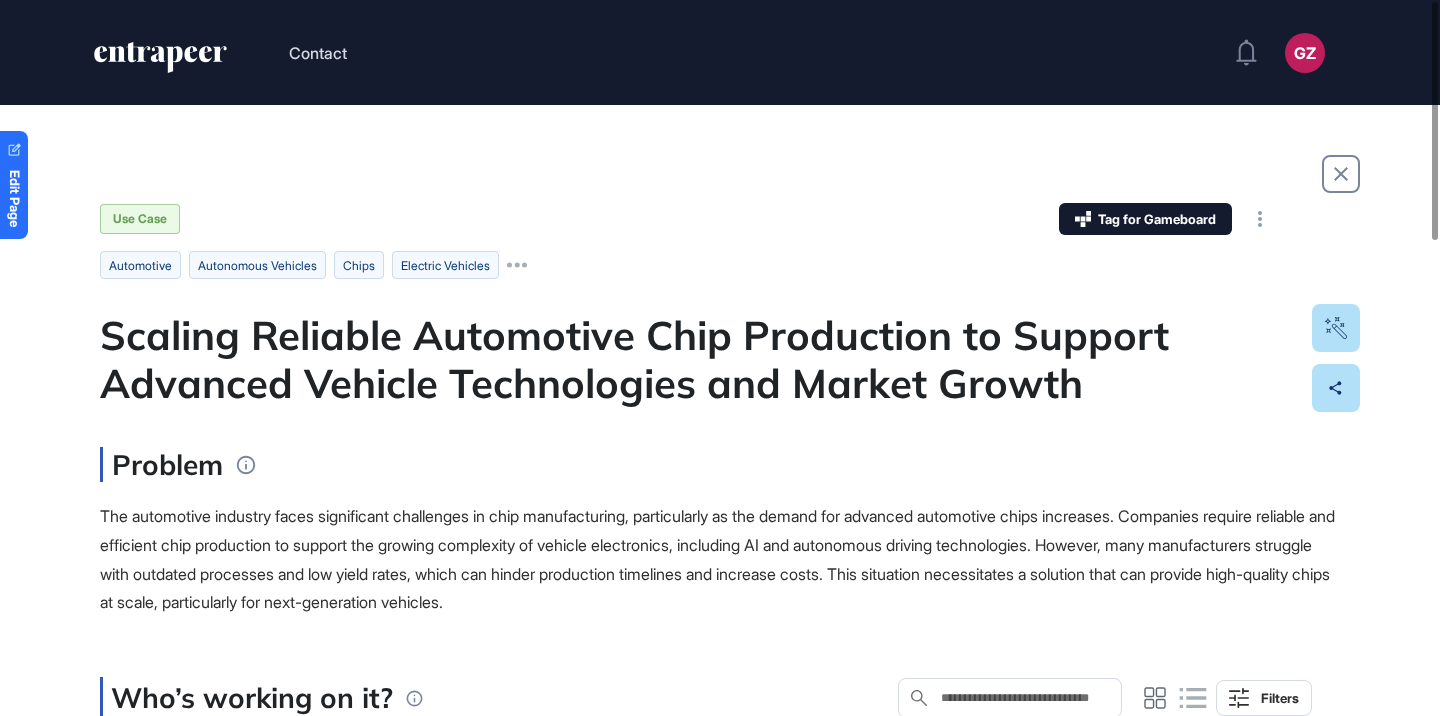 click on "Scaling Reliable Automotive Chip Production to Support Advanced Vehicle Technologies and Market Growth" at bounding box center [720, 359] 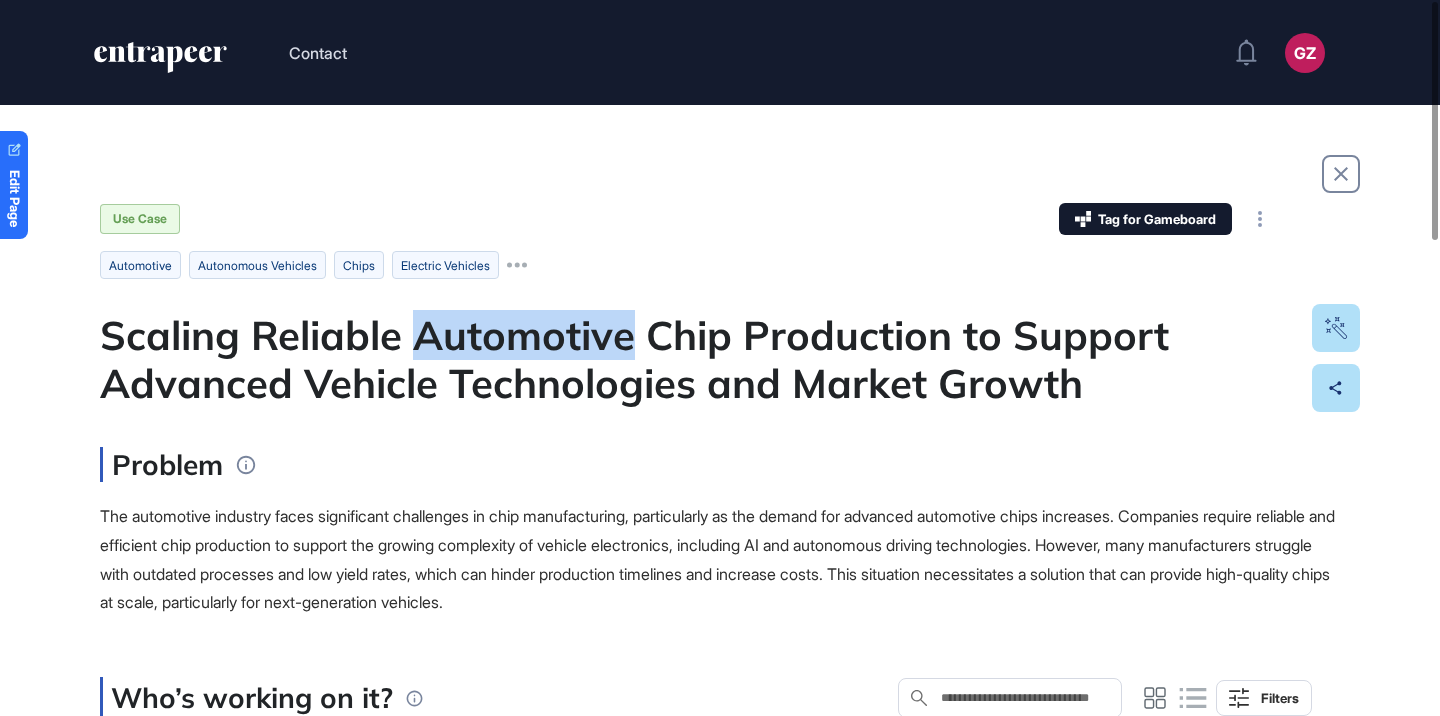 click on "Scaling Reliable Automotive Chip Production to Support Advanced Vehicle Technologies and Market Growth" at bounding box center (720, 359) 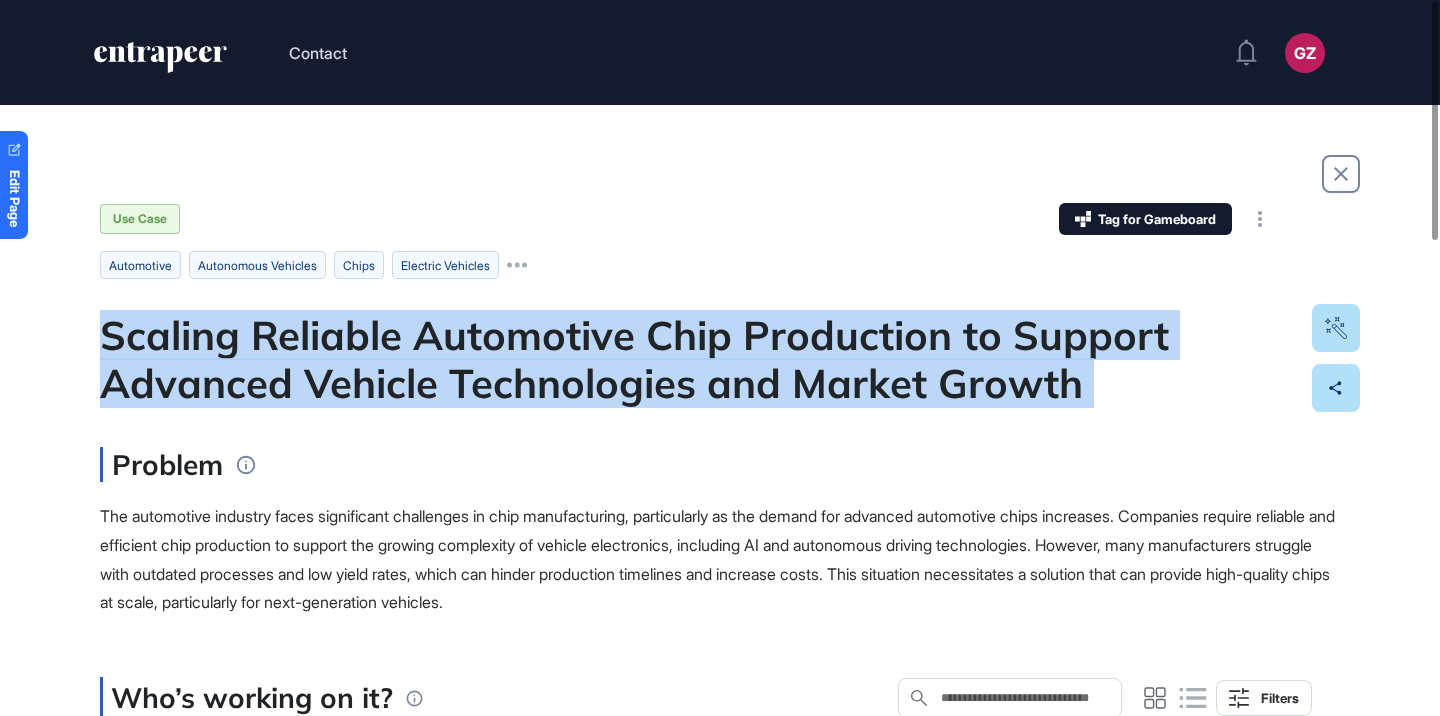 click on "Scaling Reliable Automotive Chip Production to Support Advanced Vehicle Technologies and Market Growth" at bounding box center (720, 359) 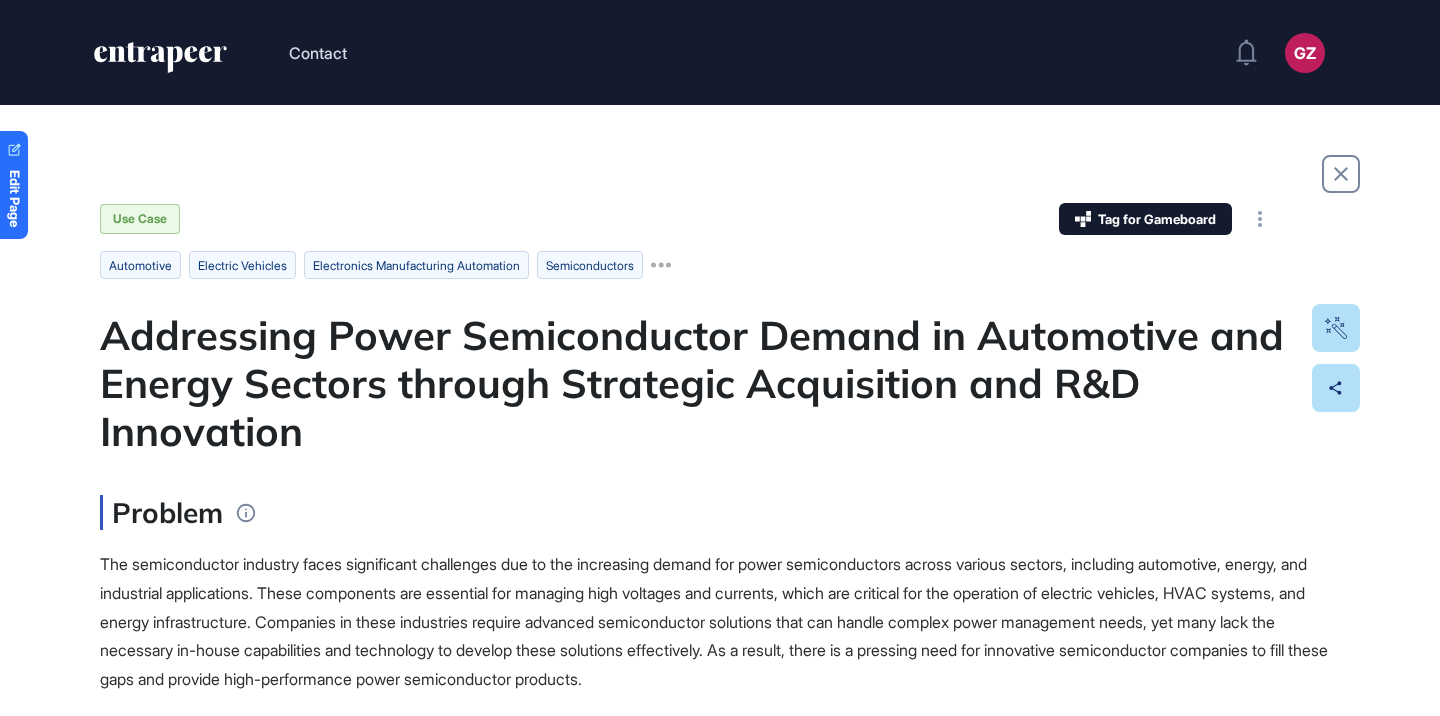 scroll, scrollTop: 0, scrollLeft: 0, axis: both 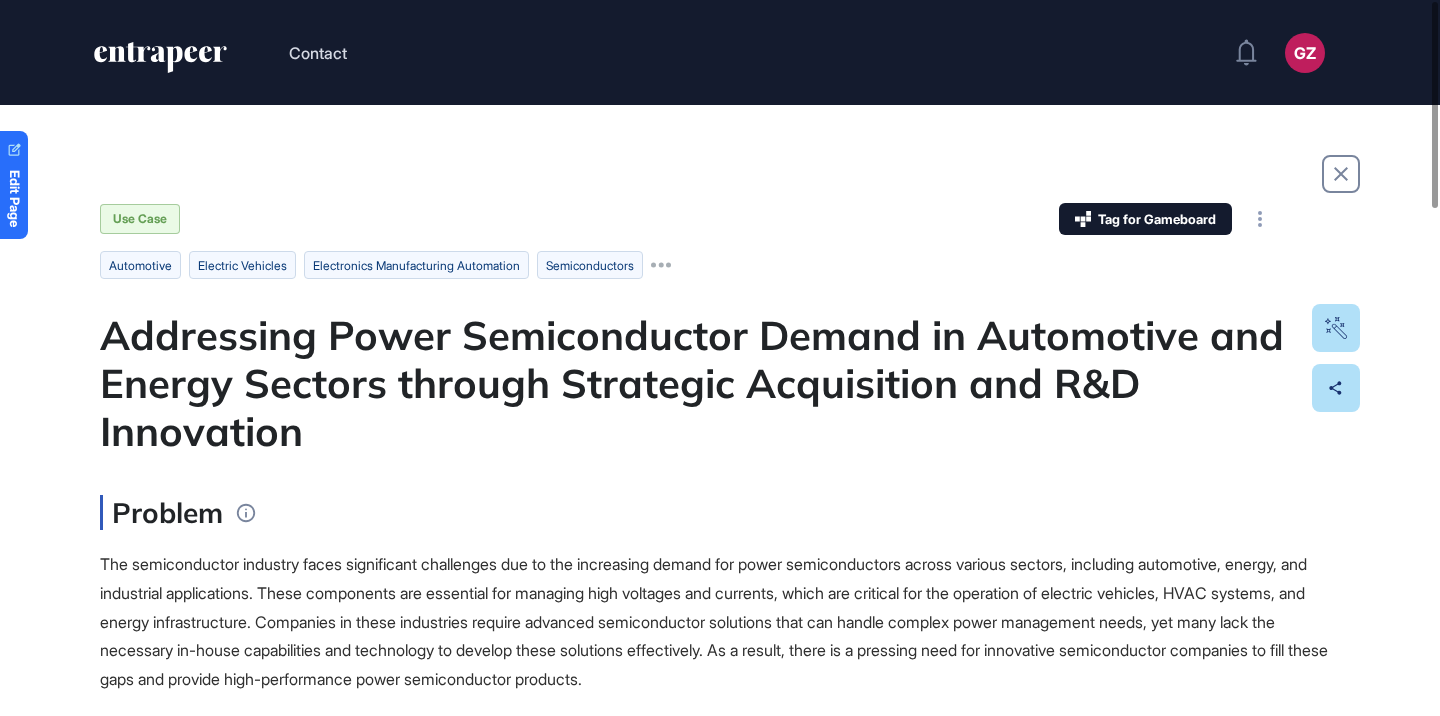click on "Addressing Power Semiconductor Demand in Automotive and Energy Sectors through Strategic Acquisition and R&D Innovation" at bounding box center (720, 383) 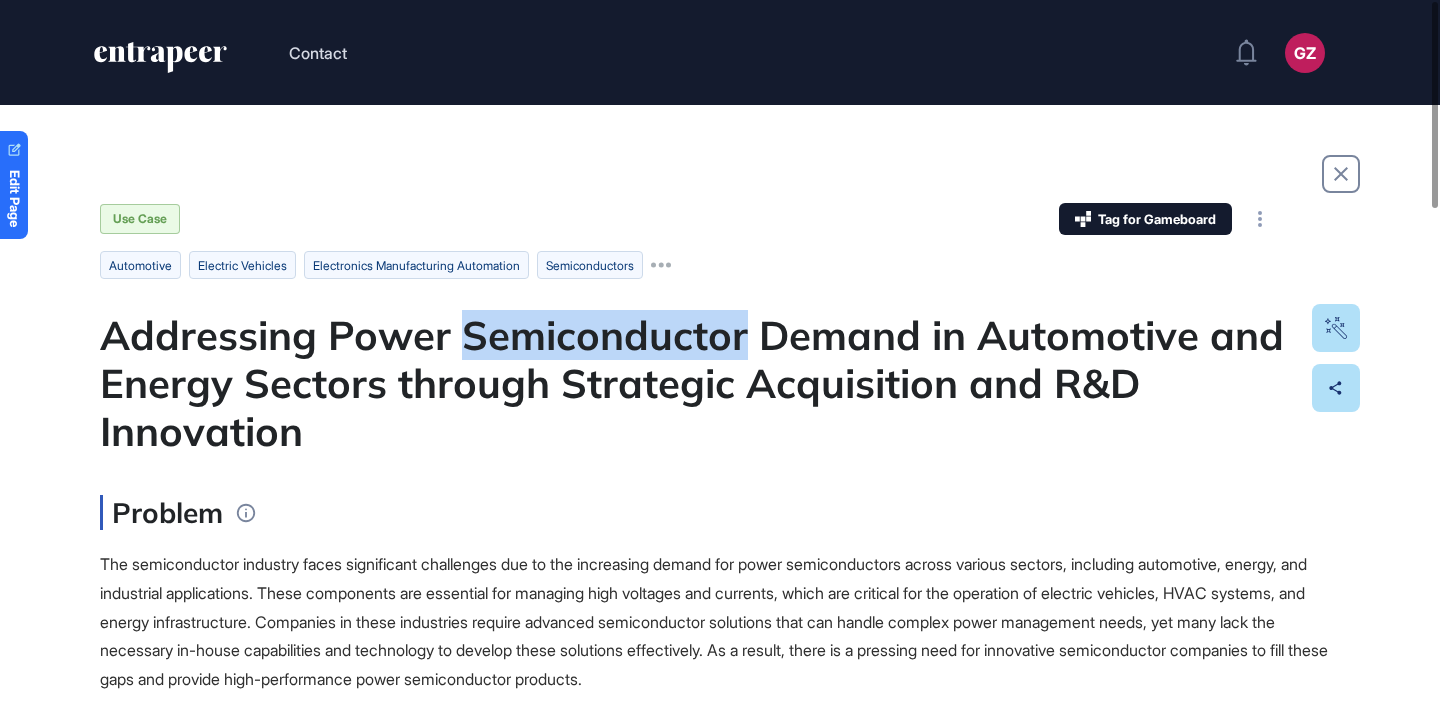 click on "Addressing Power Semiconductor Demand in Automotive and Energy Sectors through Strategic Acquisition and R&D Innovation" at bounding box center [720, 383] 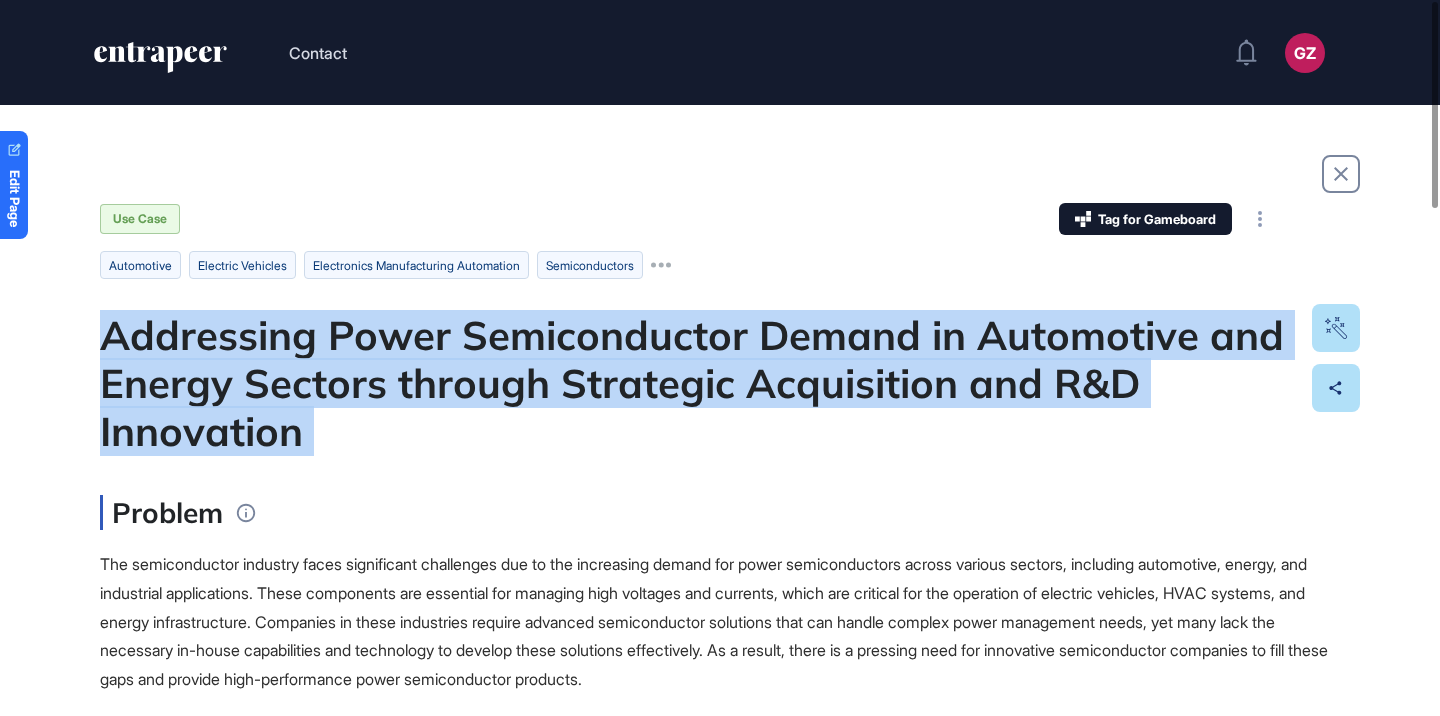 click on "Addressing Power Semiconductor Demand in Automotive and Energy Sectors through Strategic Acquisition and R&D Innovation" at bounding box center (720, 383) 